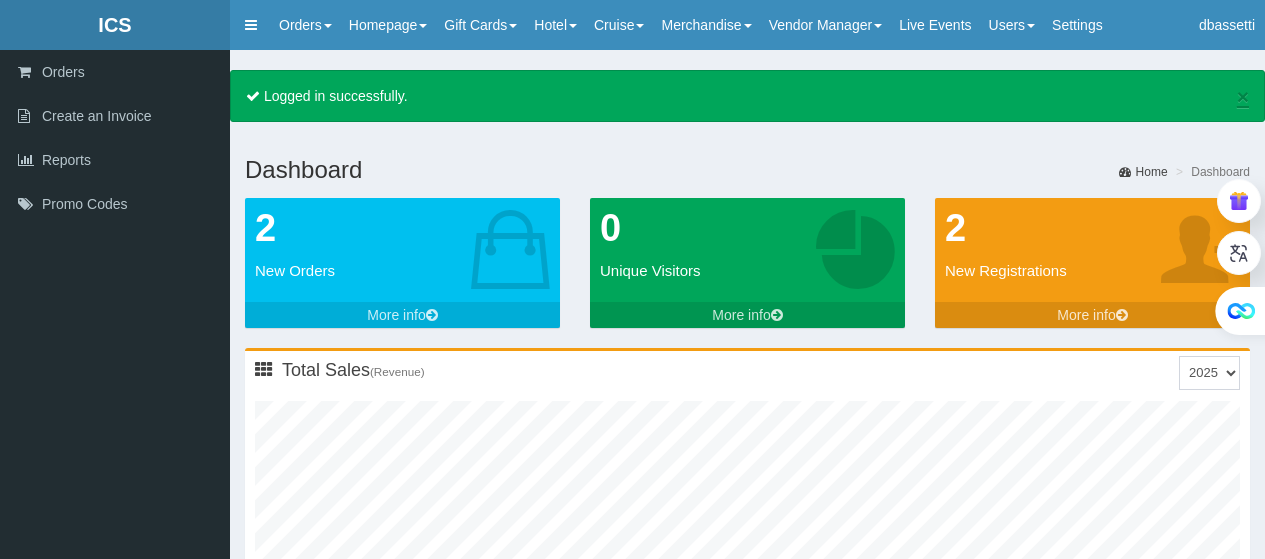 scroll, scrollTop: 0, scrollLeft: 0, axis: both 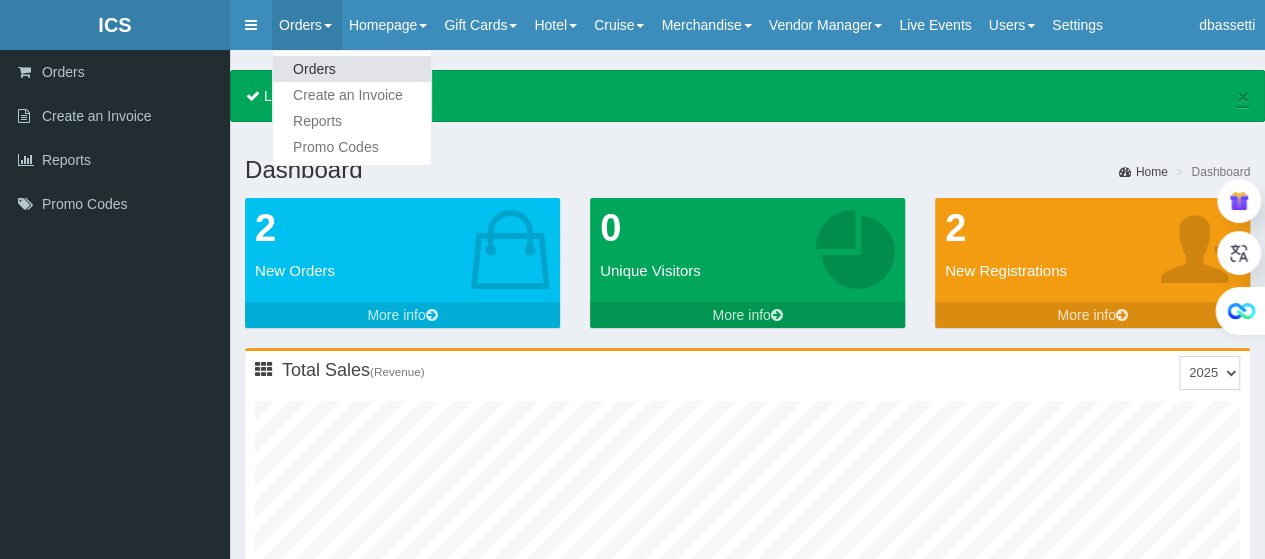 click on "Orders" at bounding box center (352, 69) 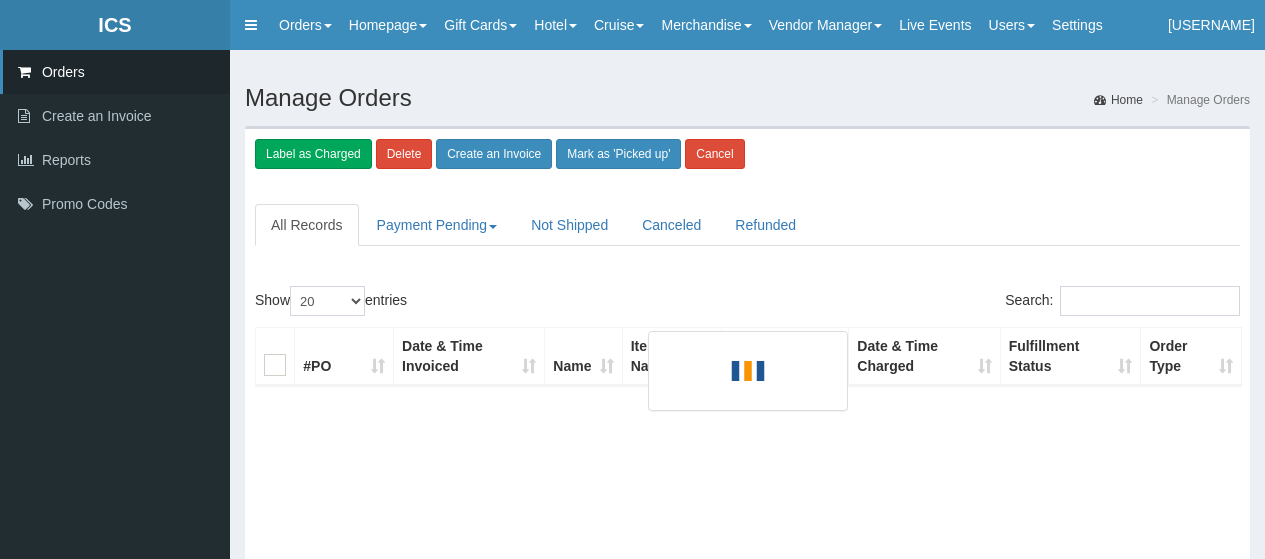 scroll, scrollTop: 0, scrollLeft: 0, axis: both 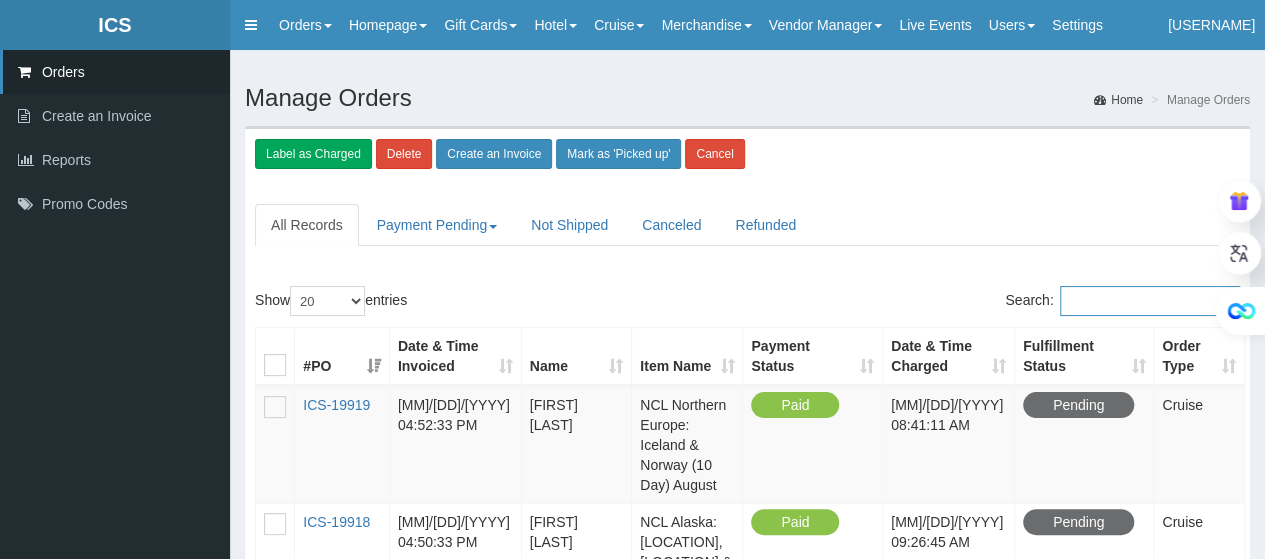 click on "Search:" at bounding box center (1150, 301) 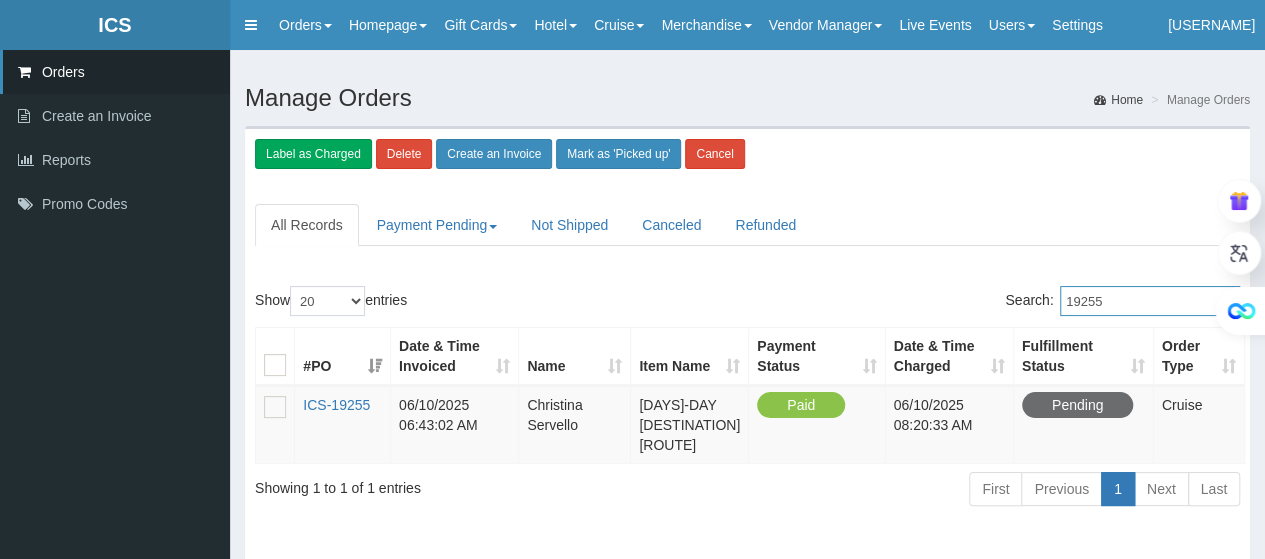 click on "19255" at bounding box center (1150, 301) 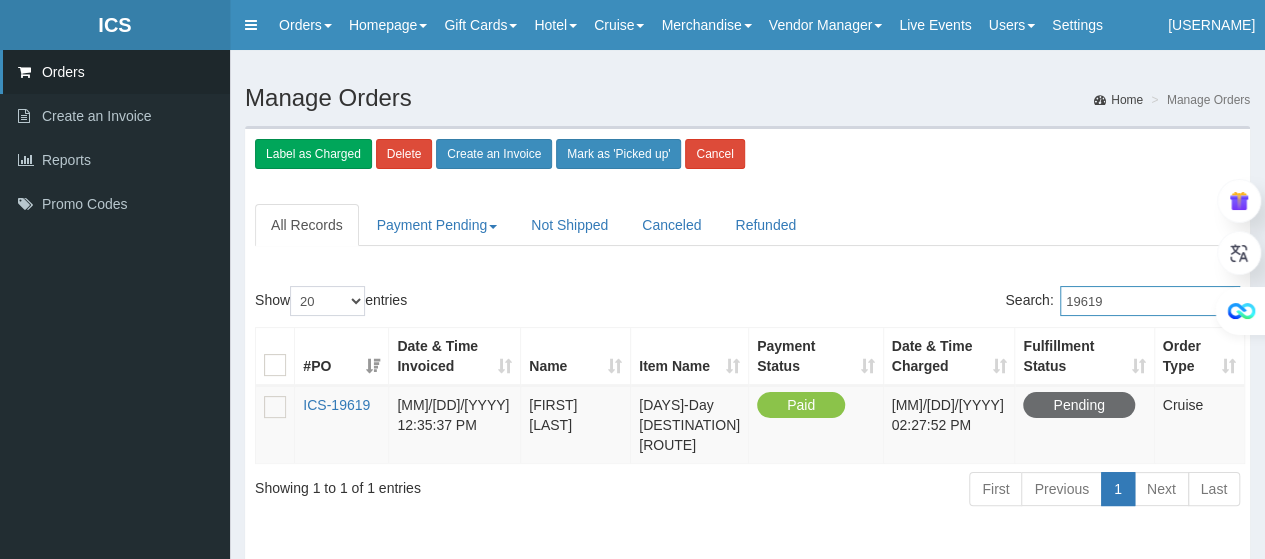 type on "19619" 